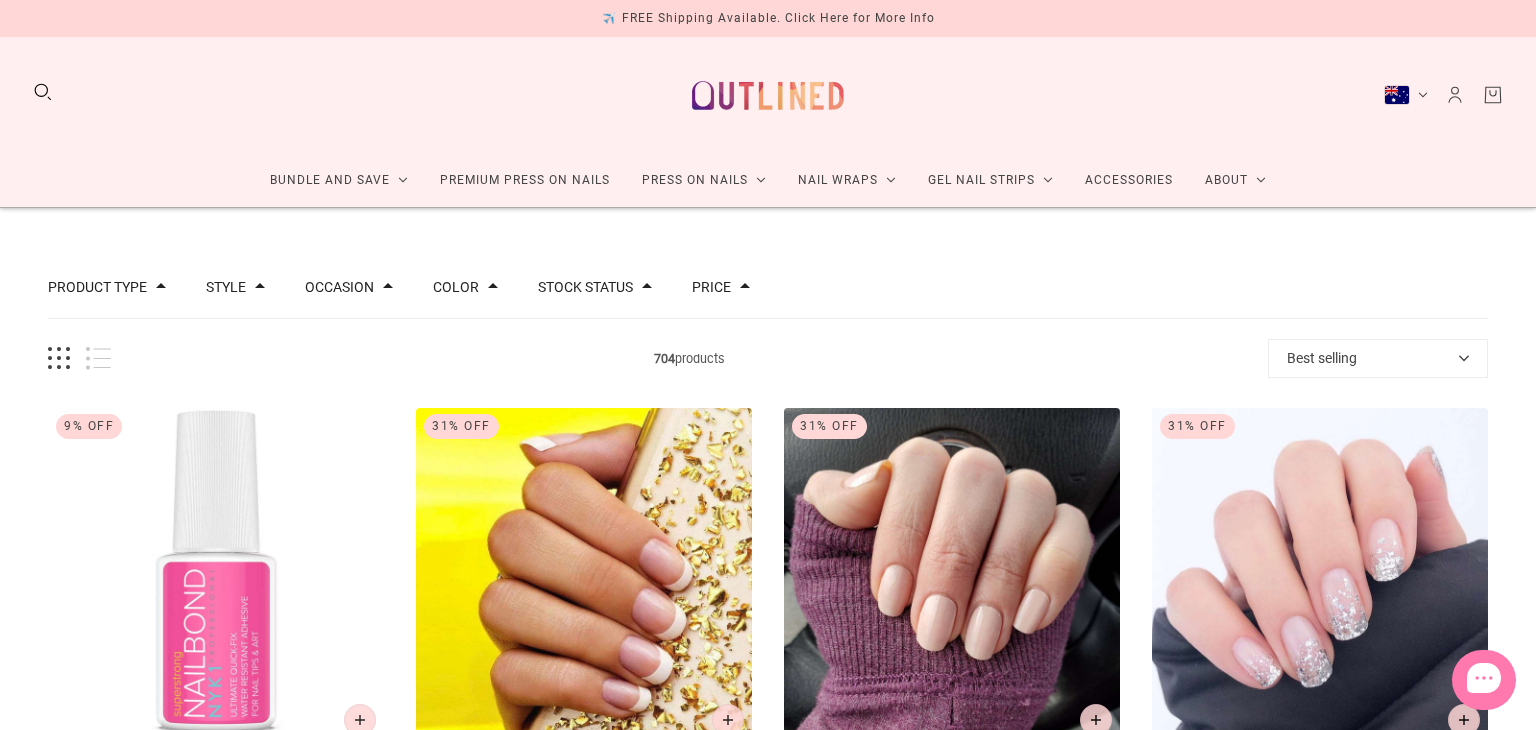 scroll, scrollTop: 0, scrollLeft: 0, axis: both 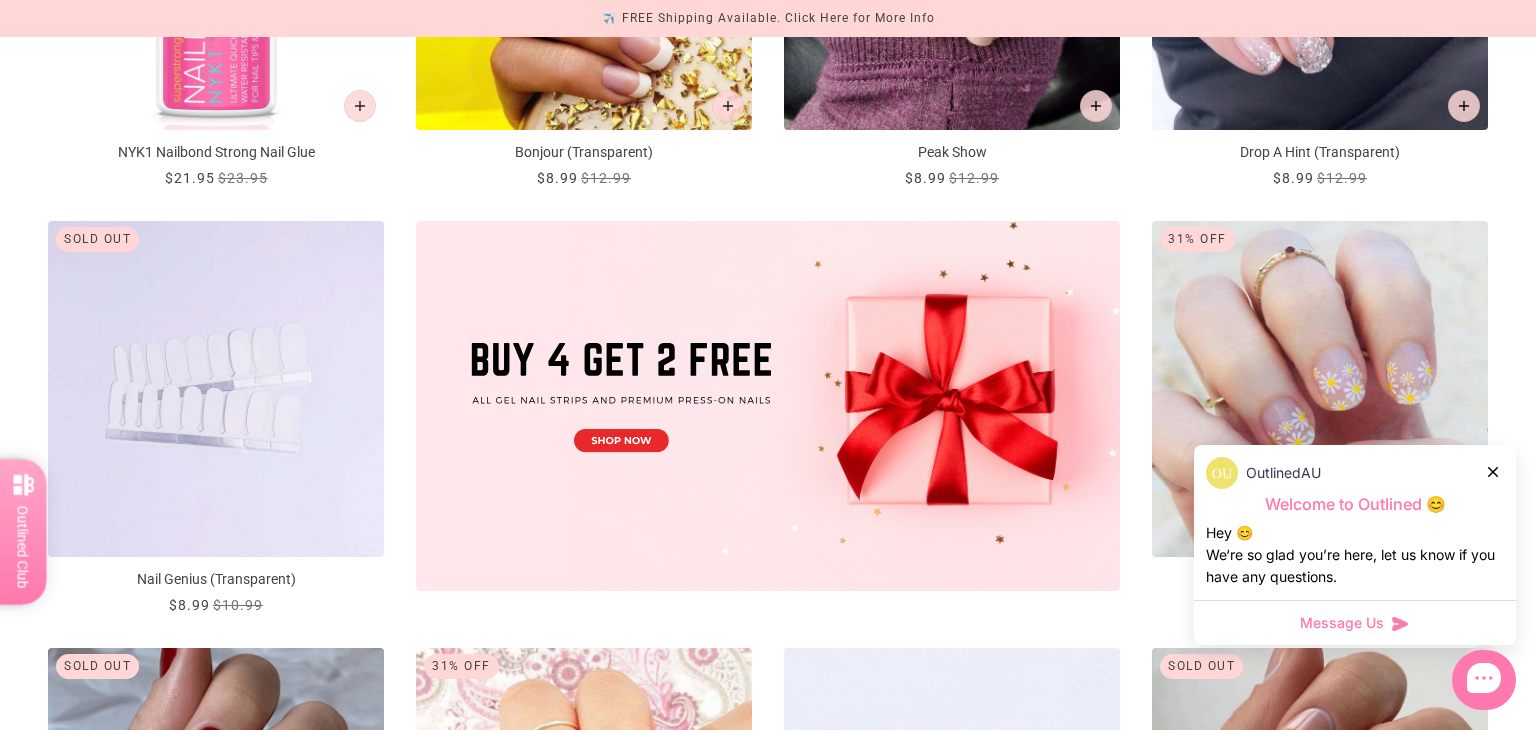 click at bounding box center [216, 389] 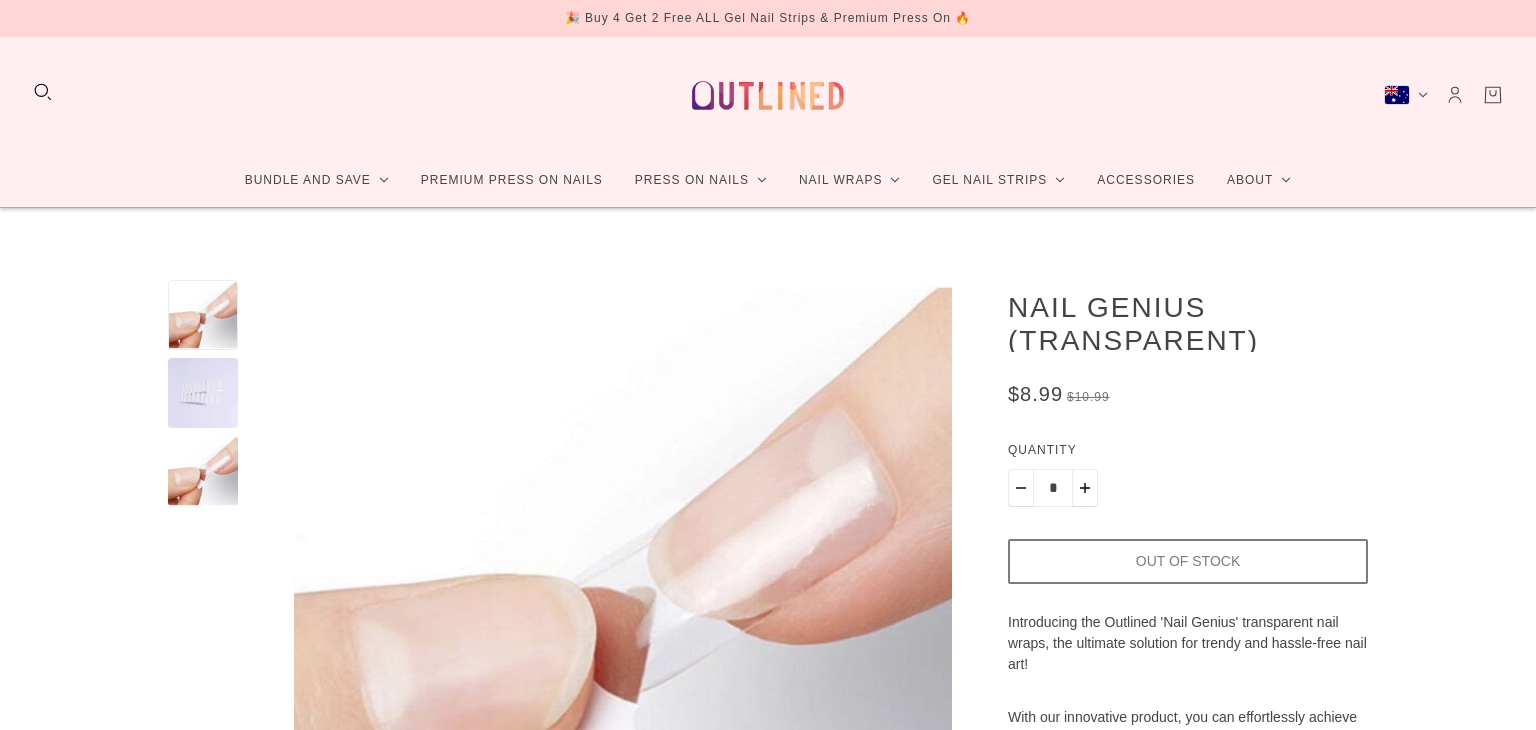 scroll, scrollTop: 0, scrollLeft: 0, axis: both 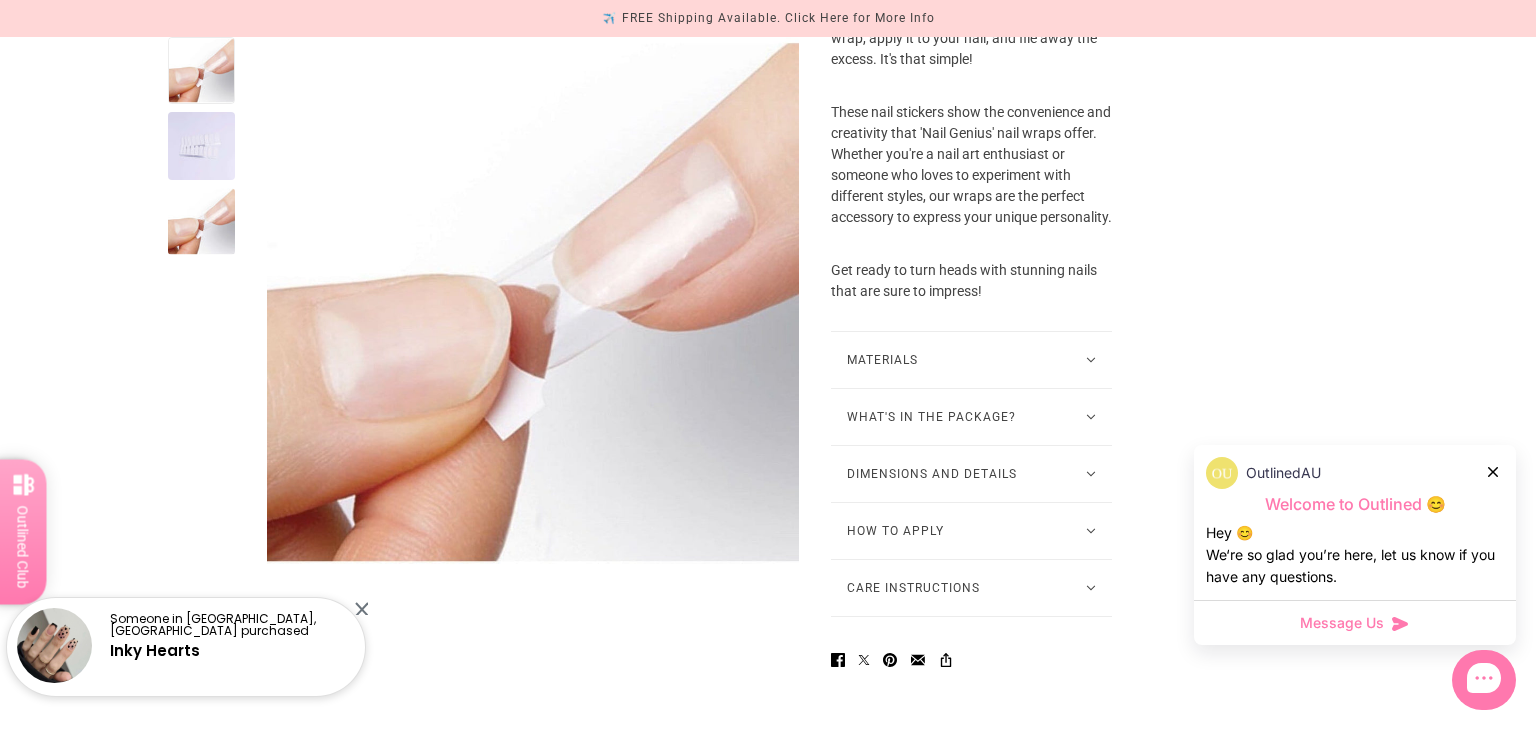 click 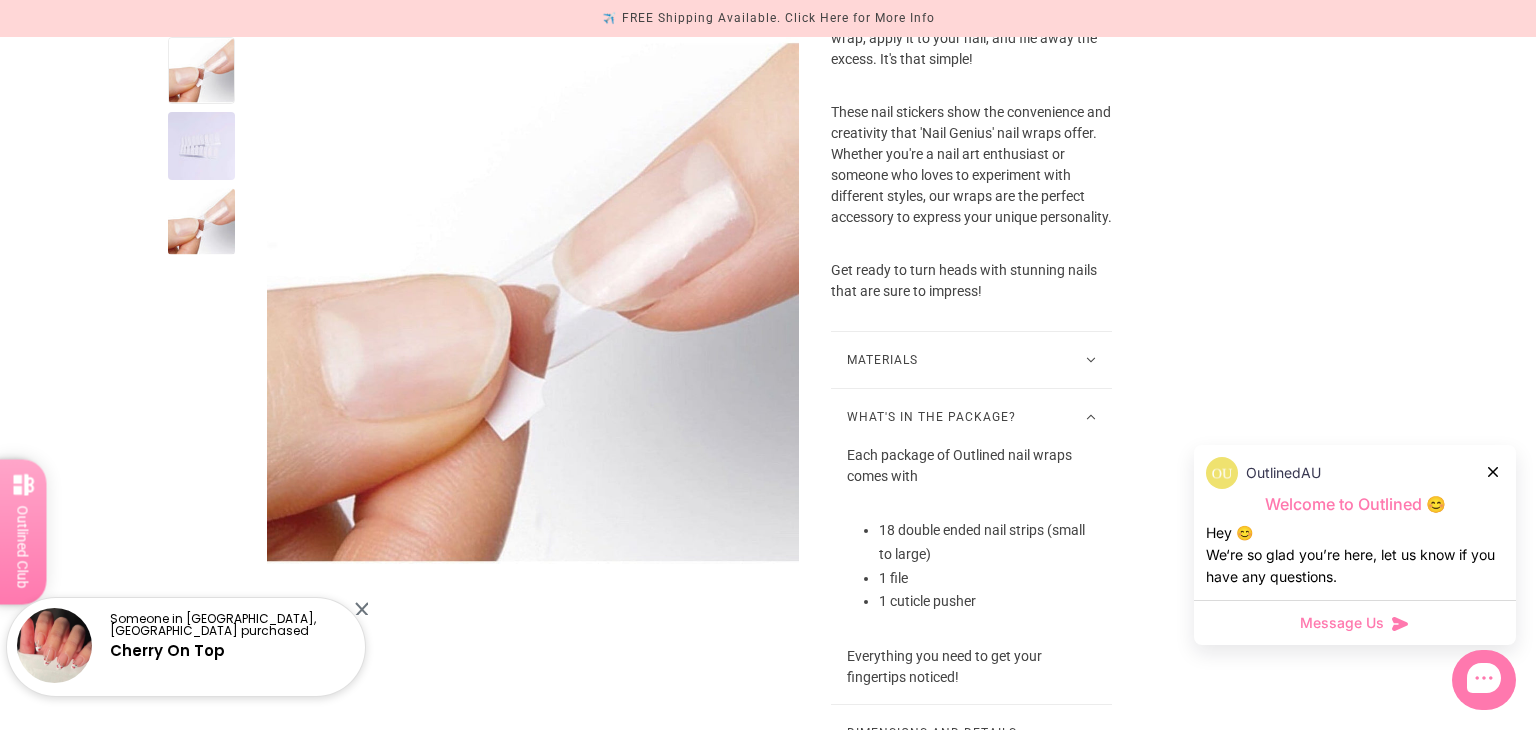 click 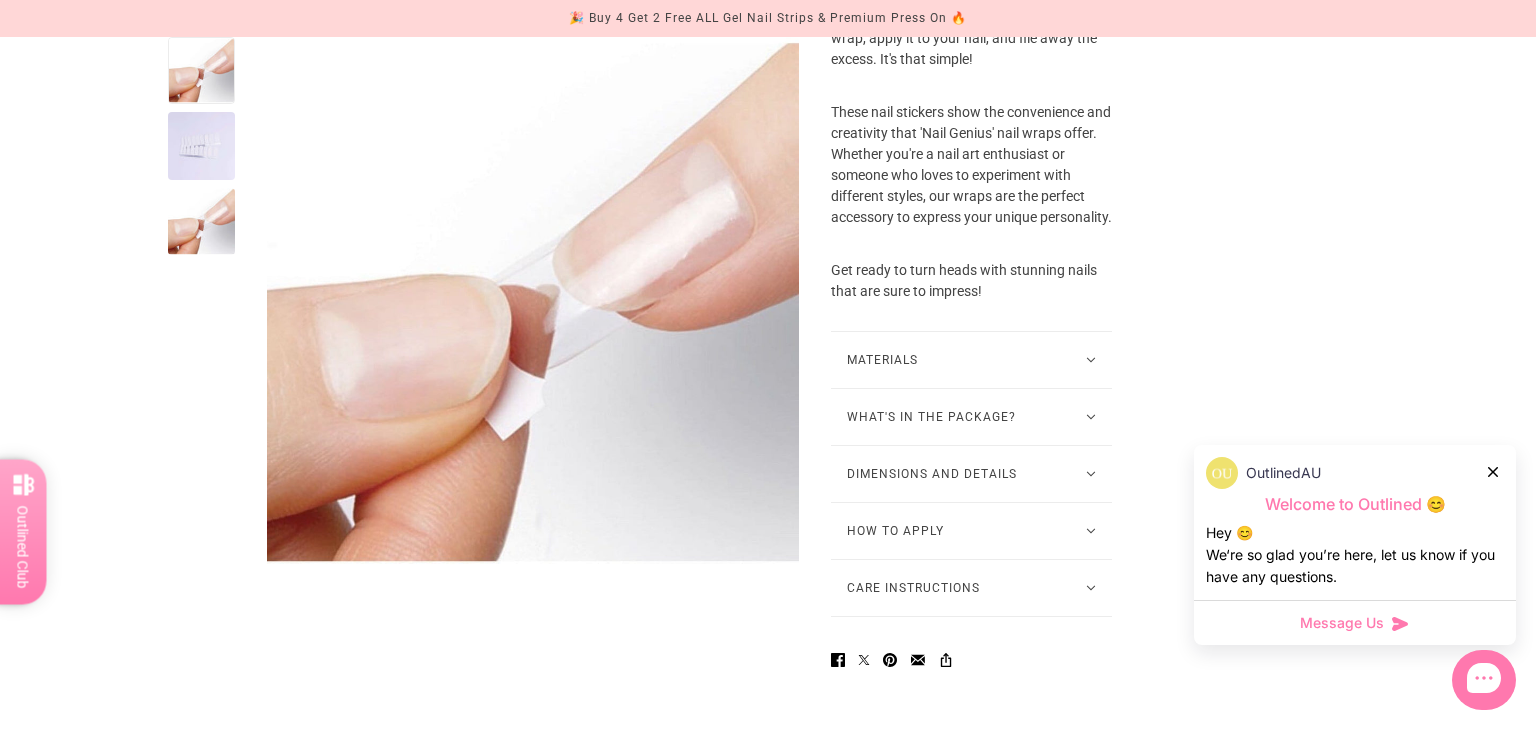 click 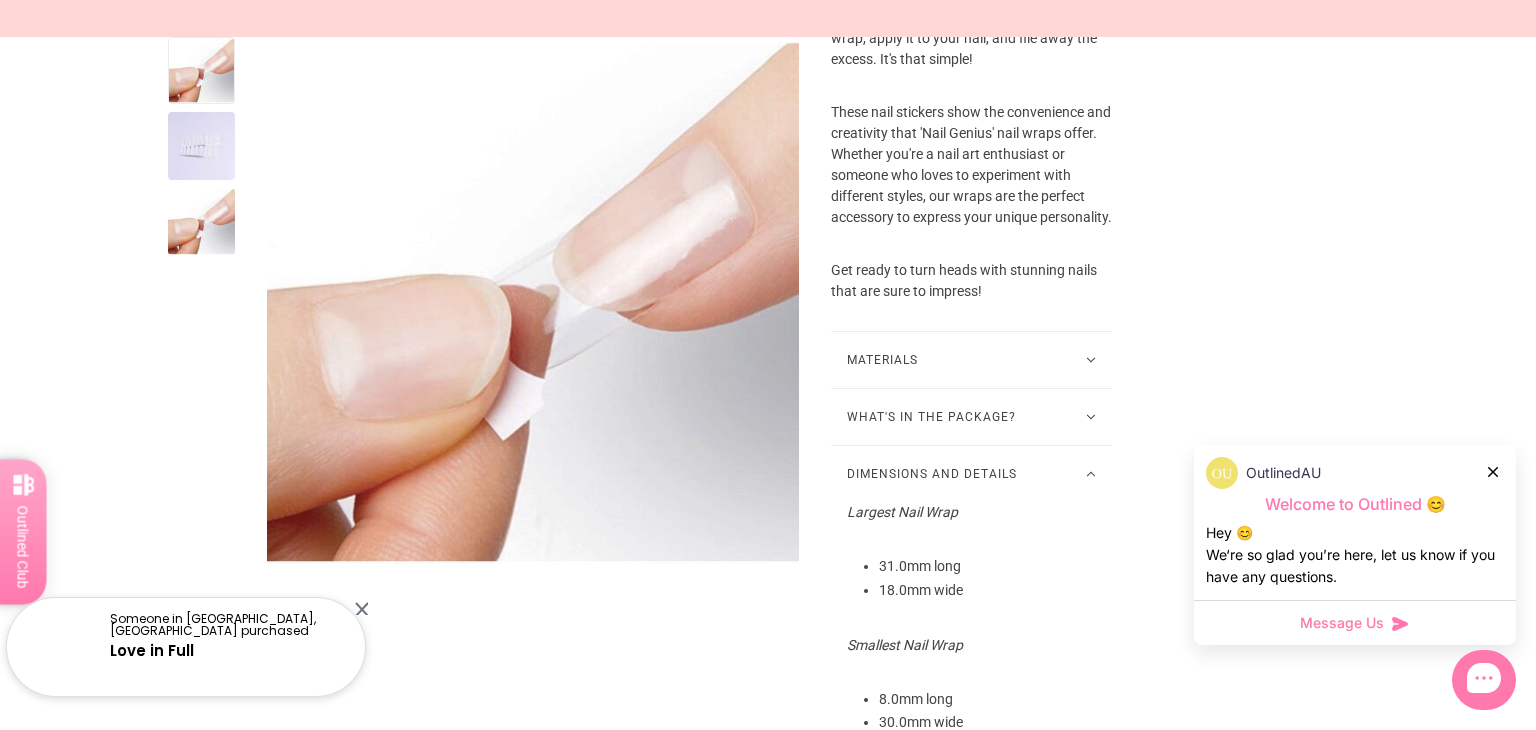 click 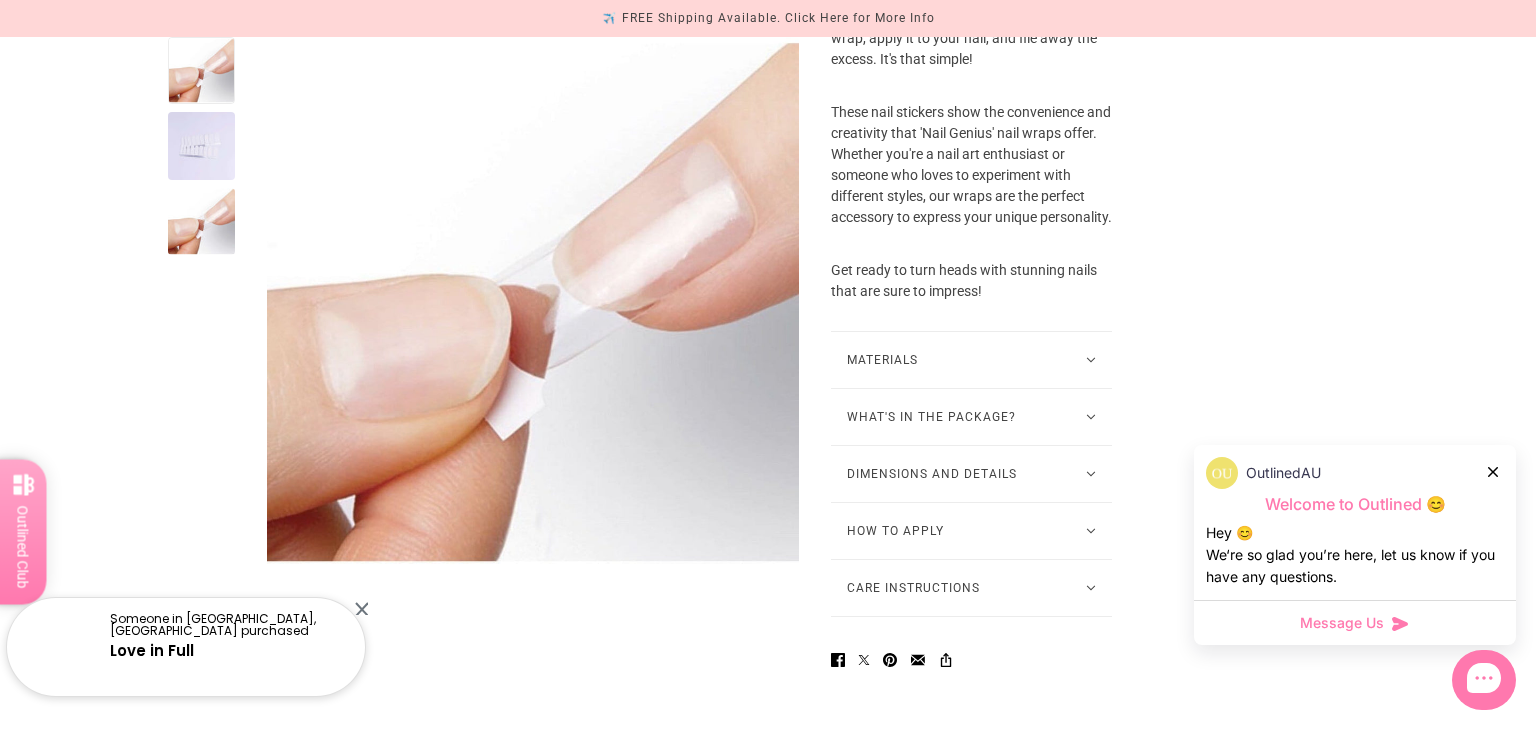 click 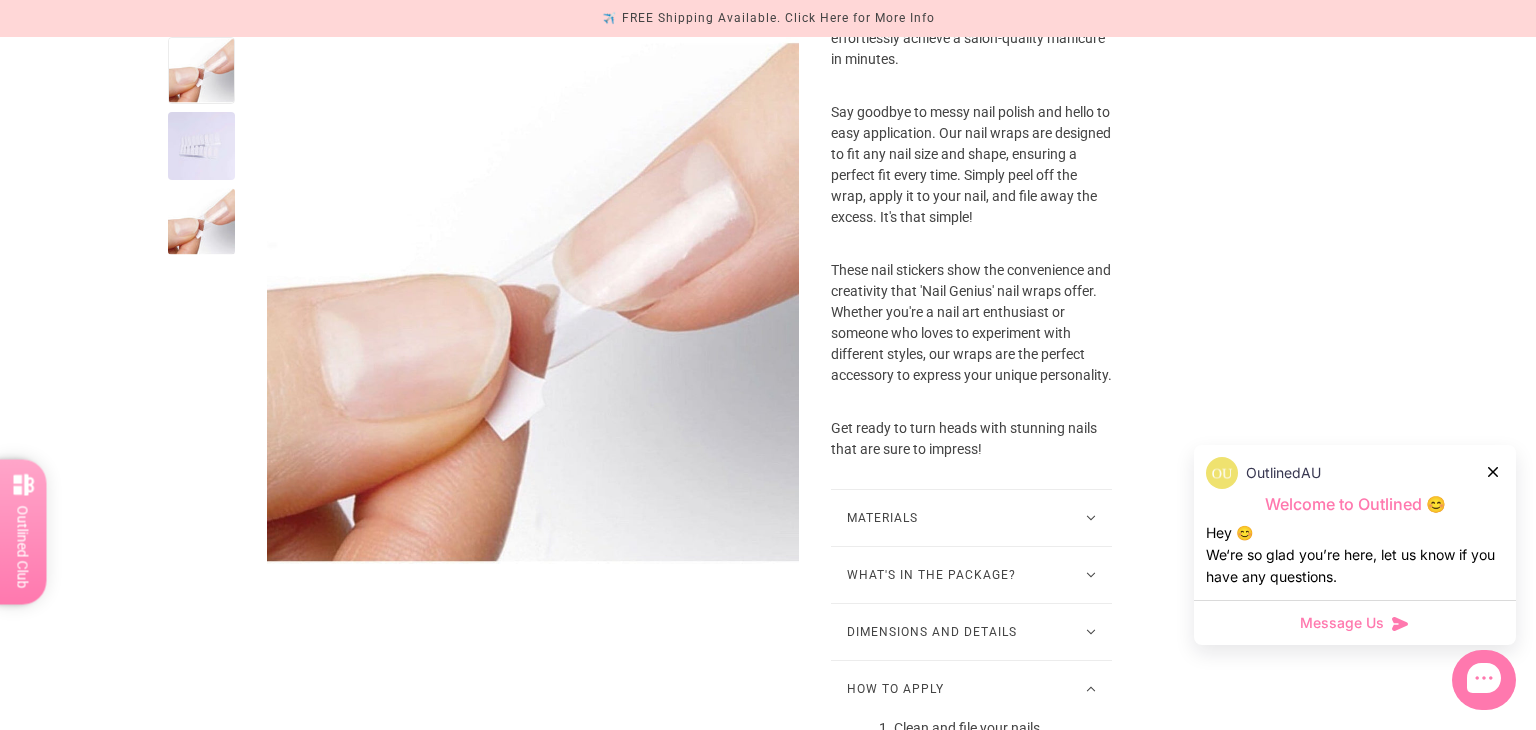 scroll, scrollTop: 750, scrollLeft: 0, axis: vertical 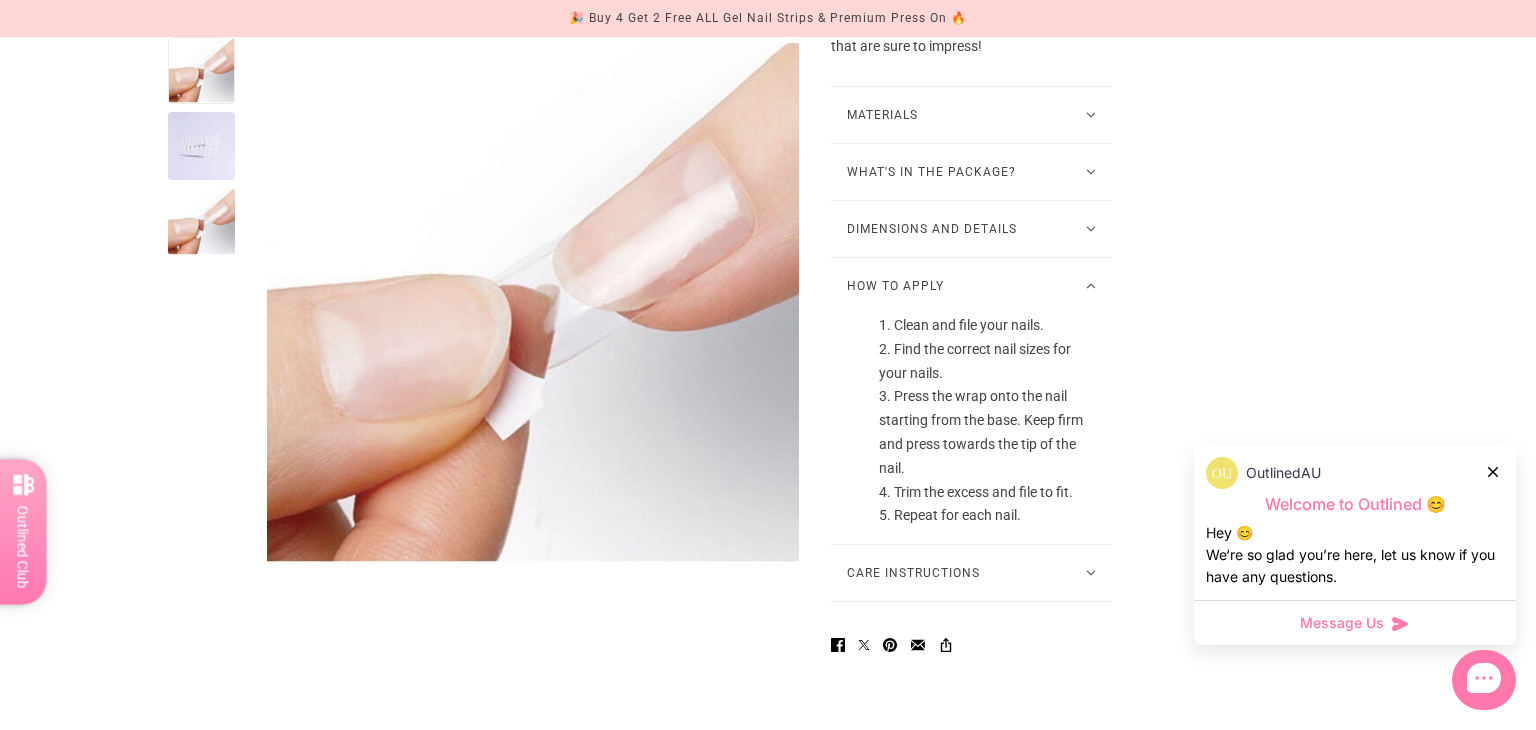 click 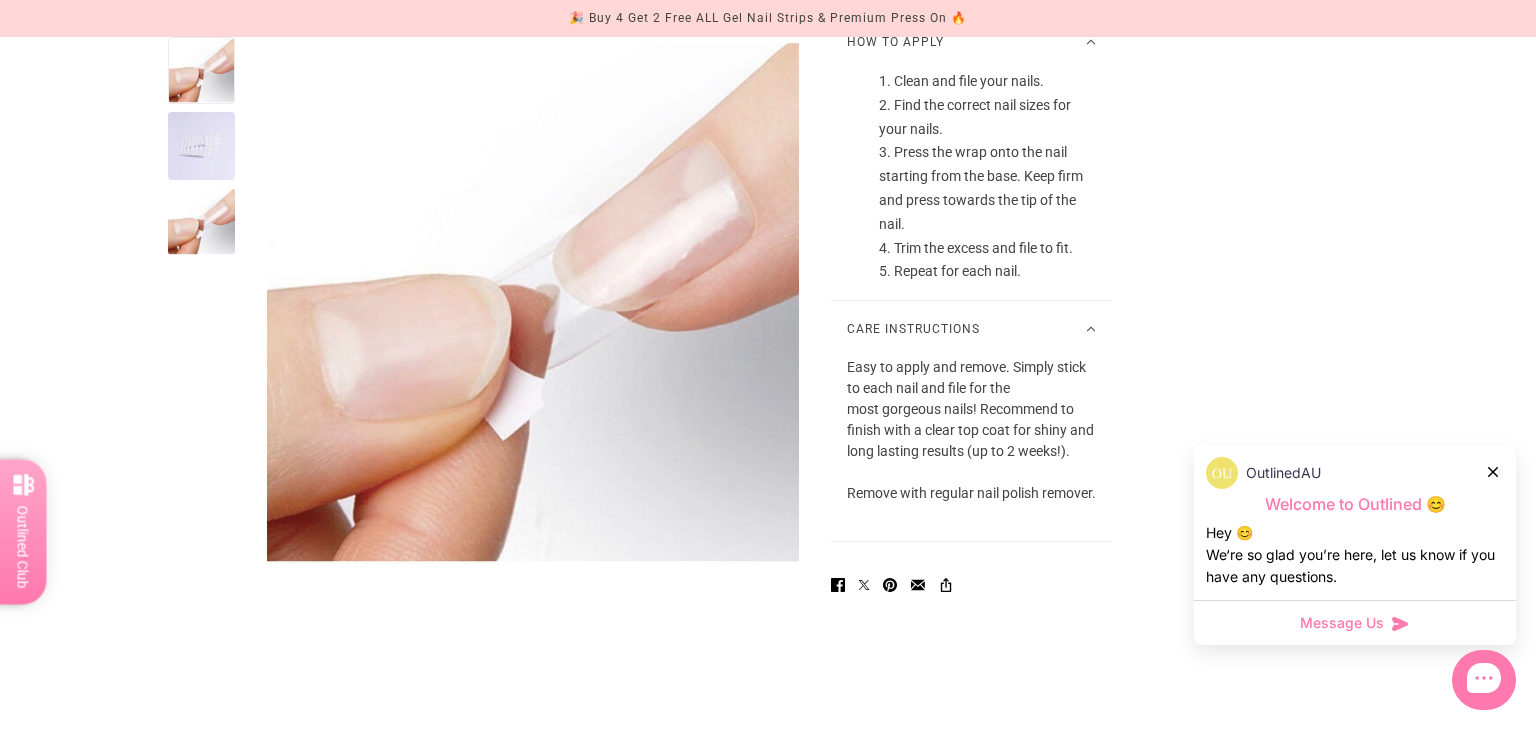 scroll, scrollTop: 1458, scrollLeft: 0, axis: vertical 